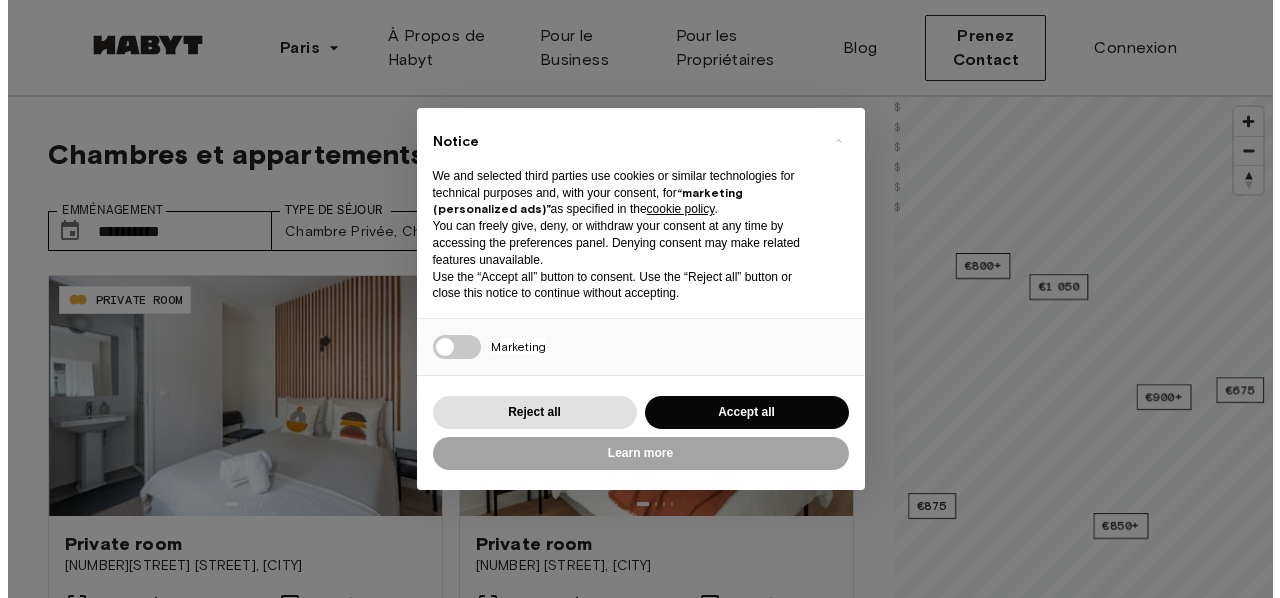 scroll, scrollTop: 0, scrollLeft: 0, axis: both 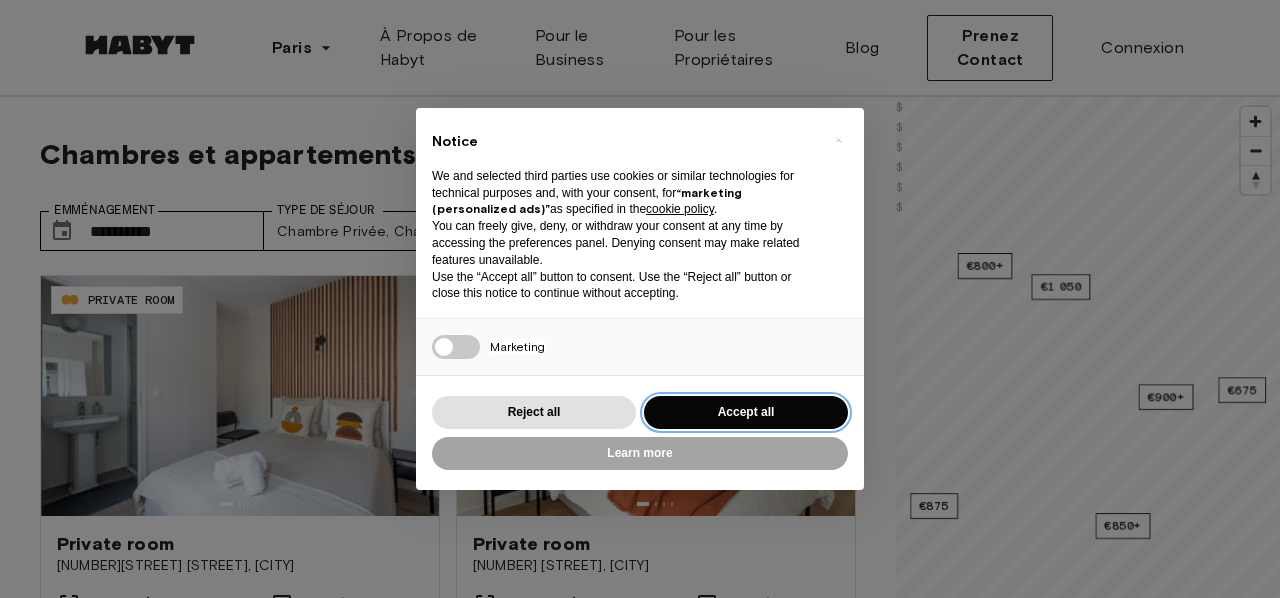 click on "Accept all" at bounding box center (746, 412) 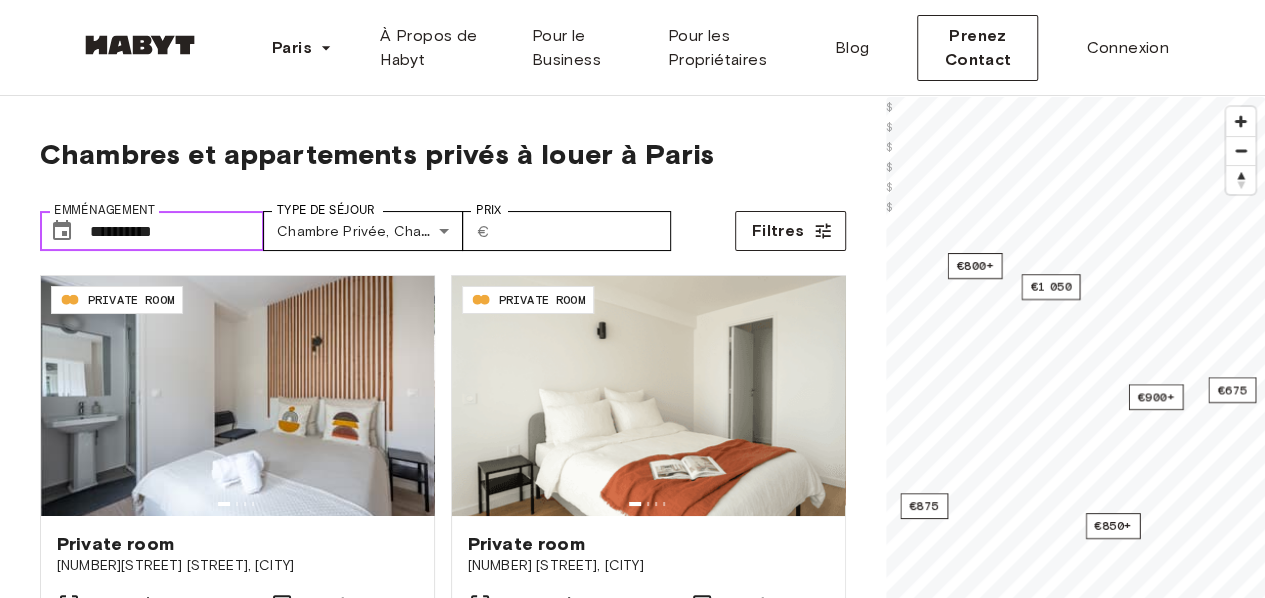 click on "**********" at bounding box center (177, 231) 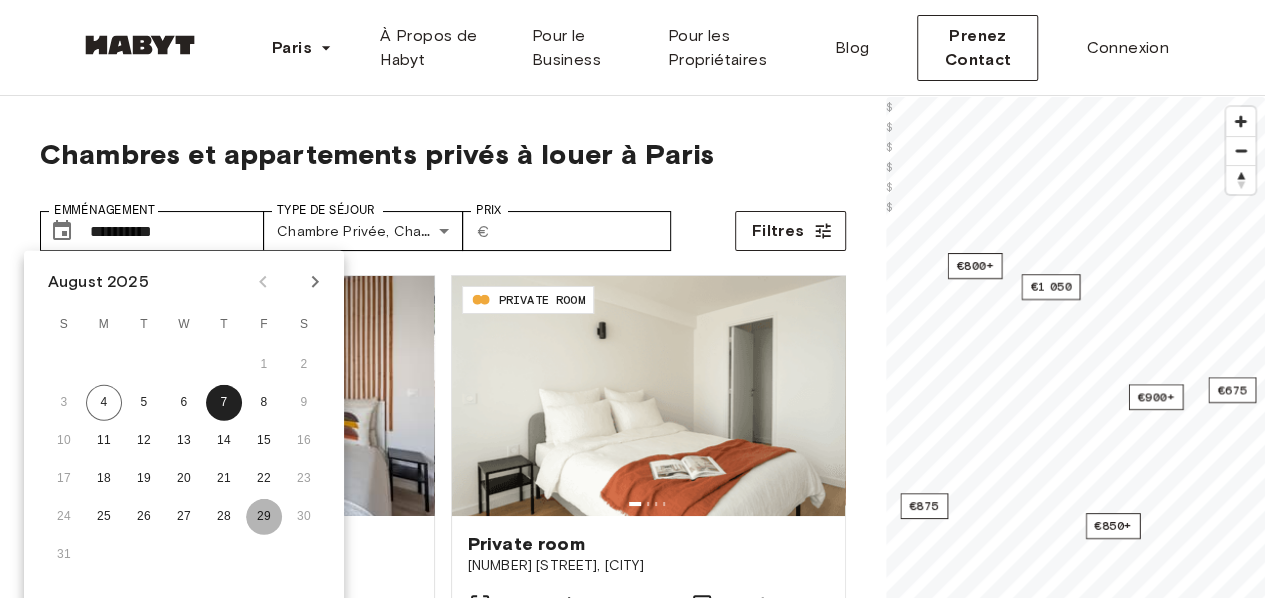 click on "29" at bounding box center (264, 517) 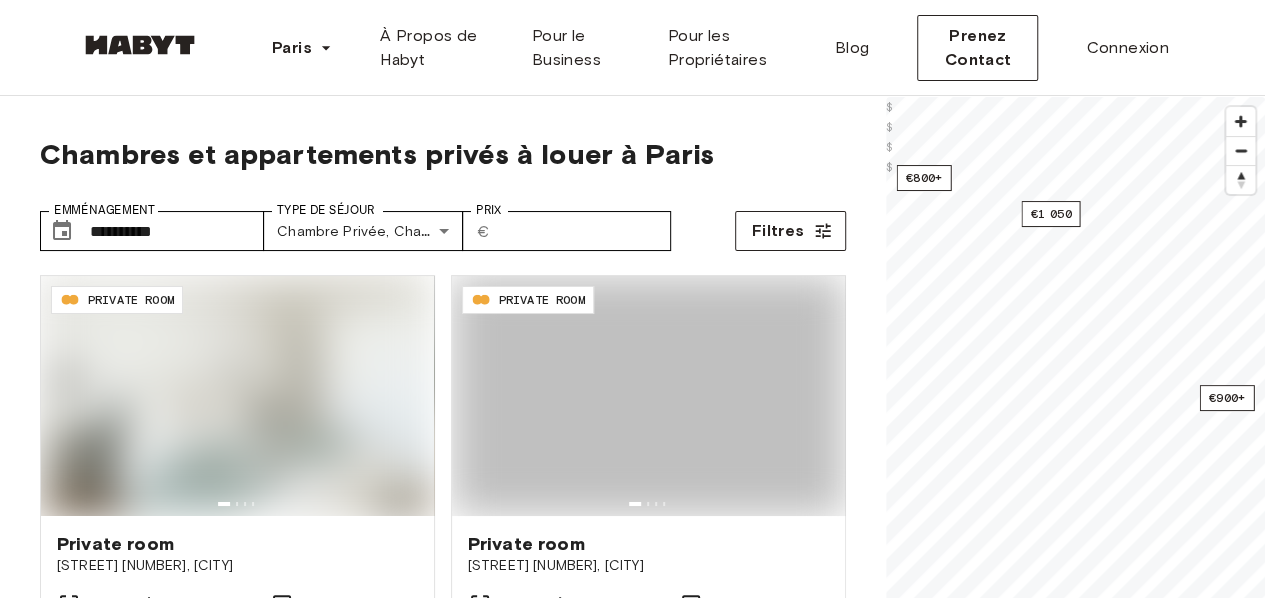 type on "**********" 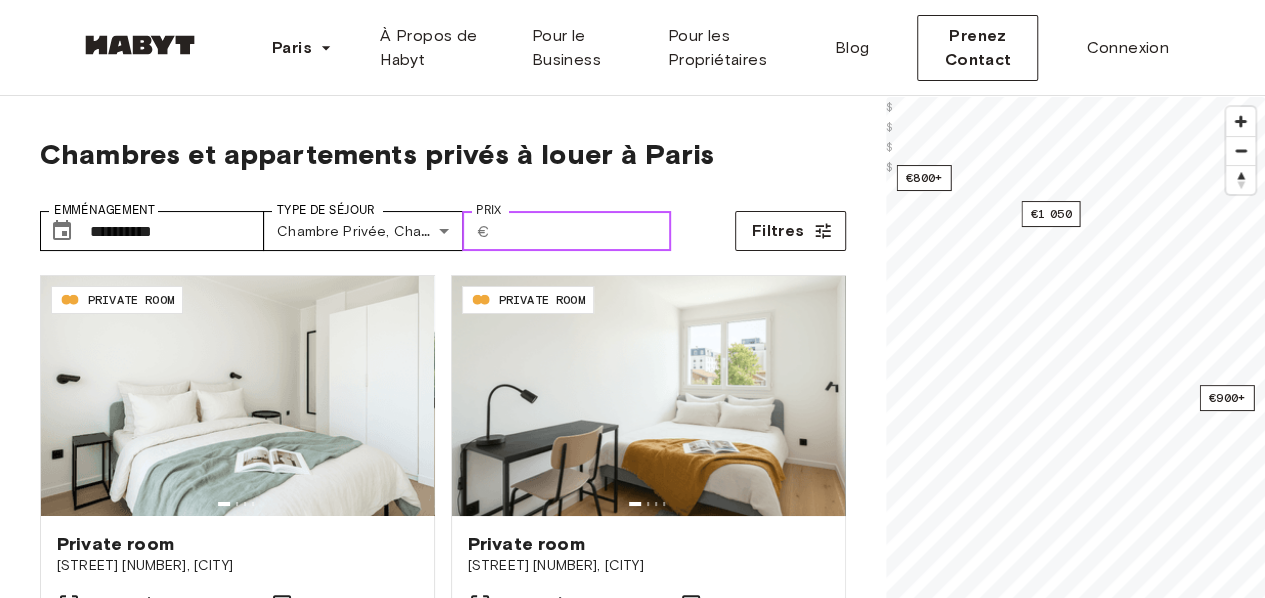 click on "Prix" at bounding box center [584, 231] 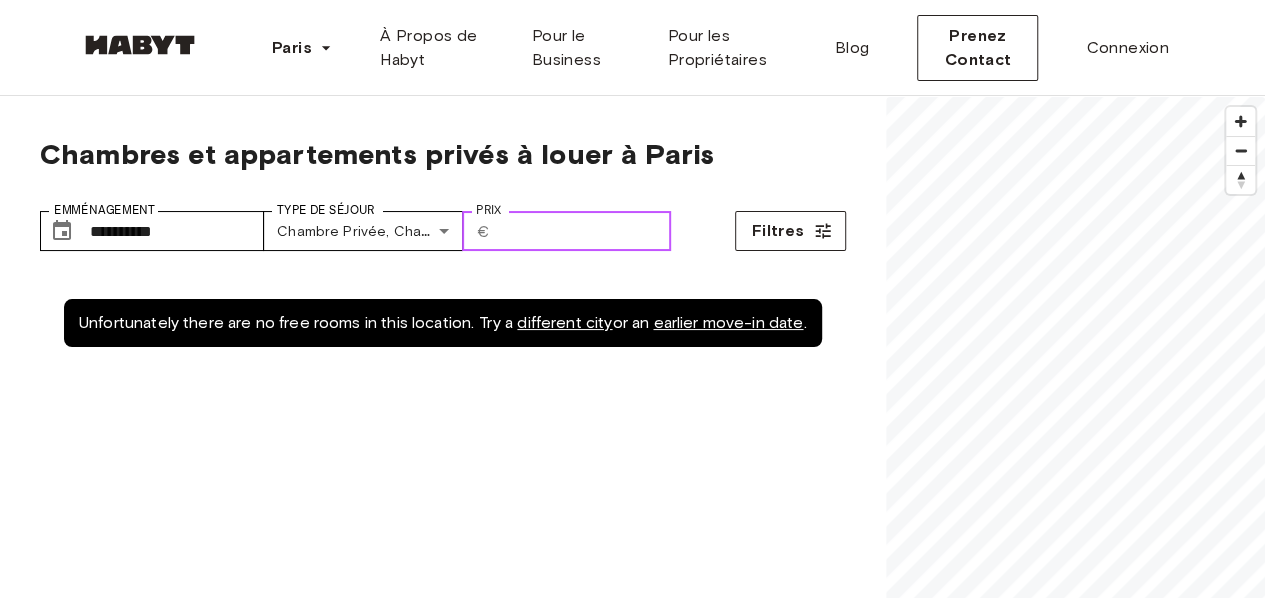 scroll, scrollTop: 34, scrollLeft: 0, axis: vertical 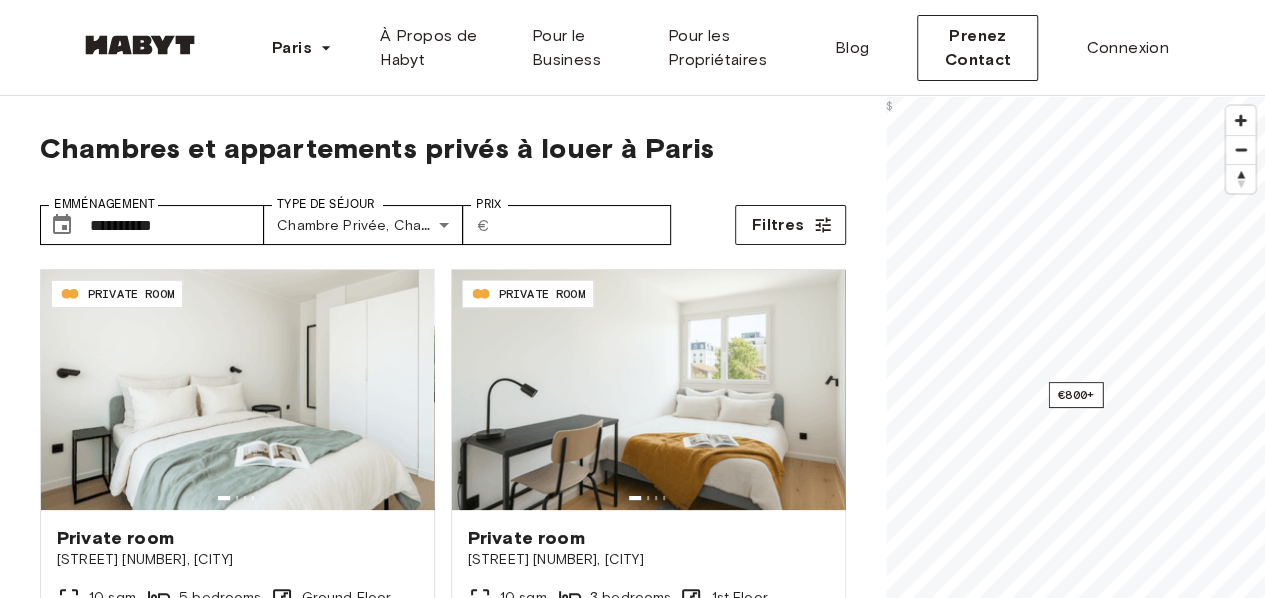 click on "Chambres et appartements privés à louer à Paris" at bounding box center [443, 148] 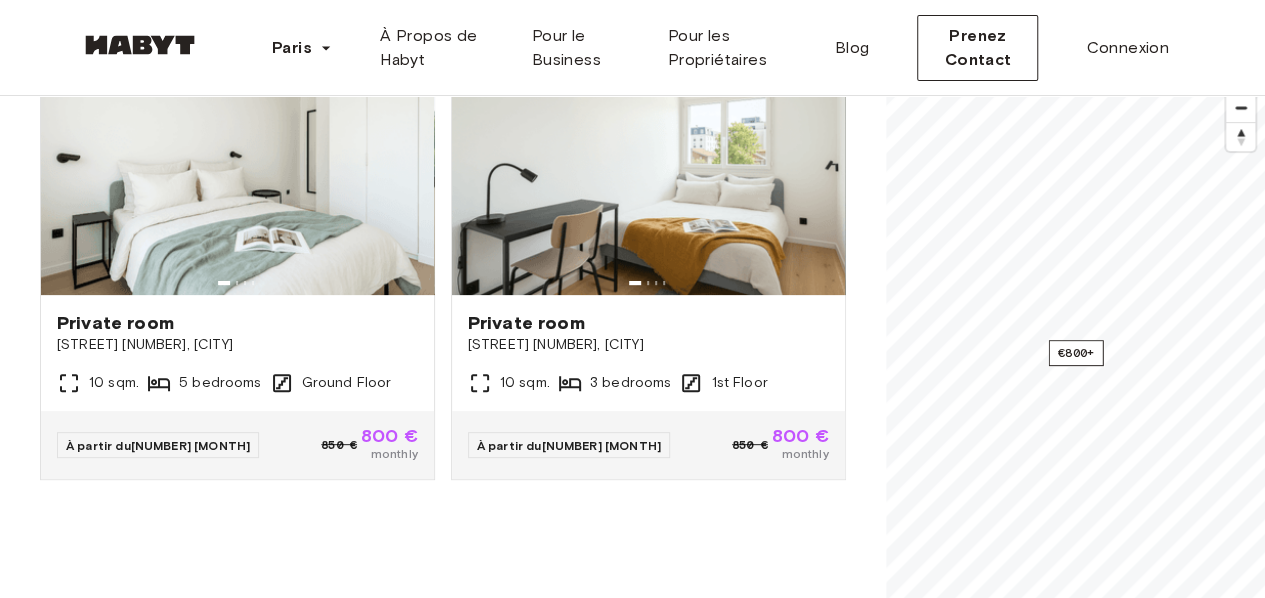 scroll, scrollTop: 0, scrollLeft: 0, axis: both 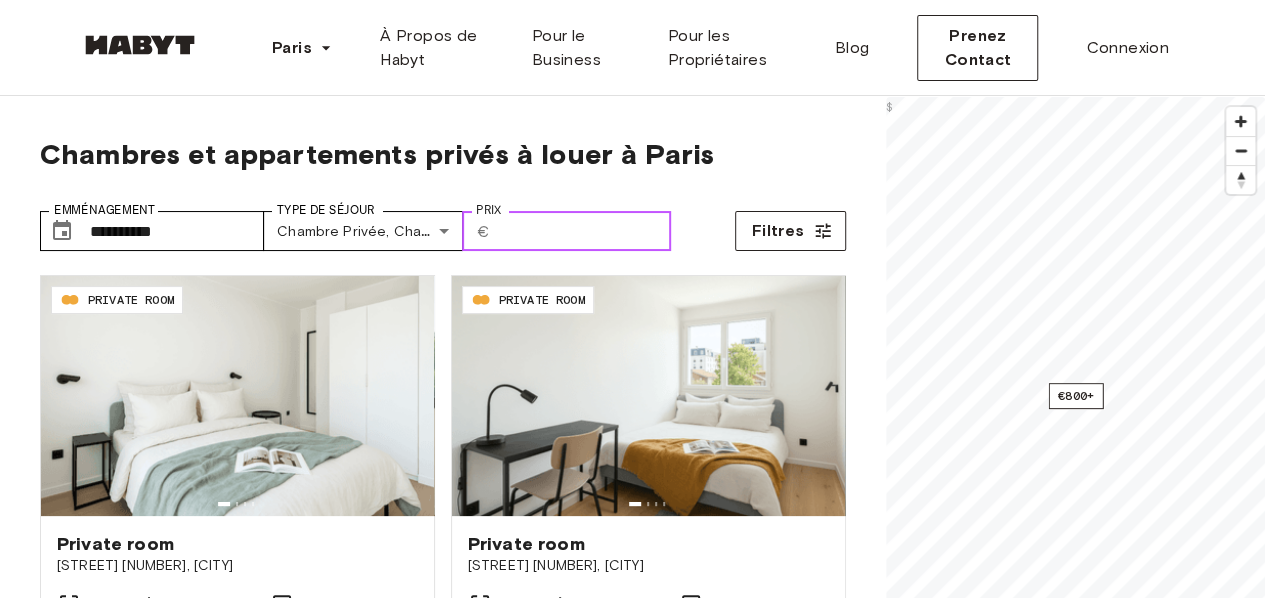click on "***" at bounding box center (584, 231) 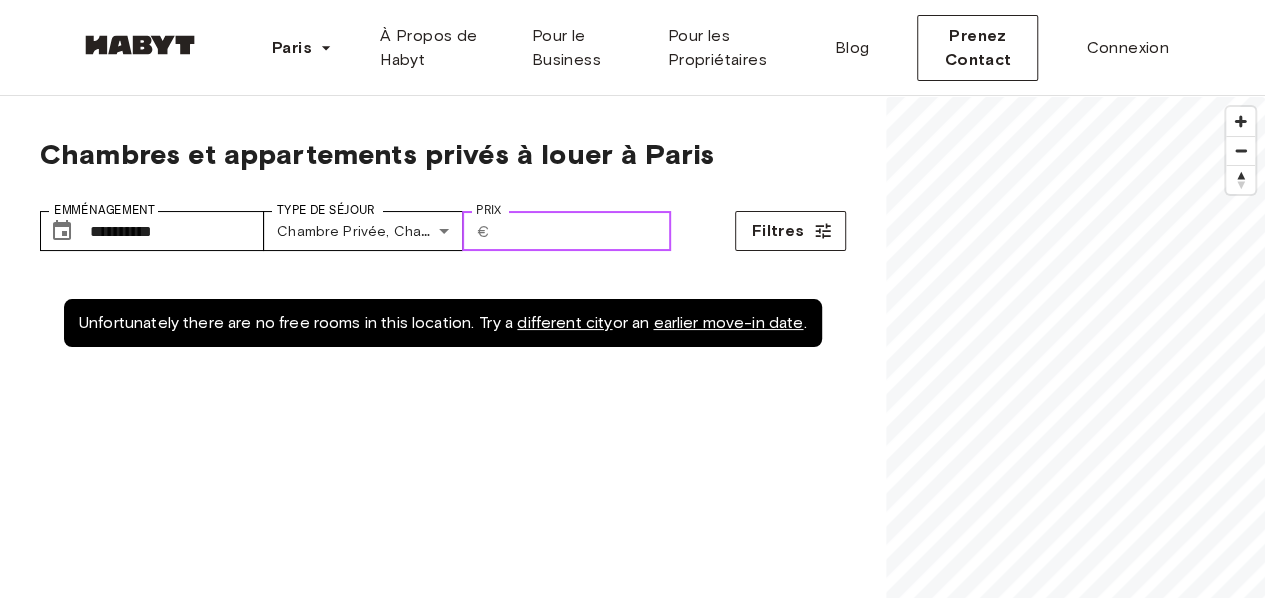 type on "*" 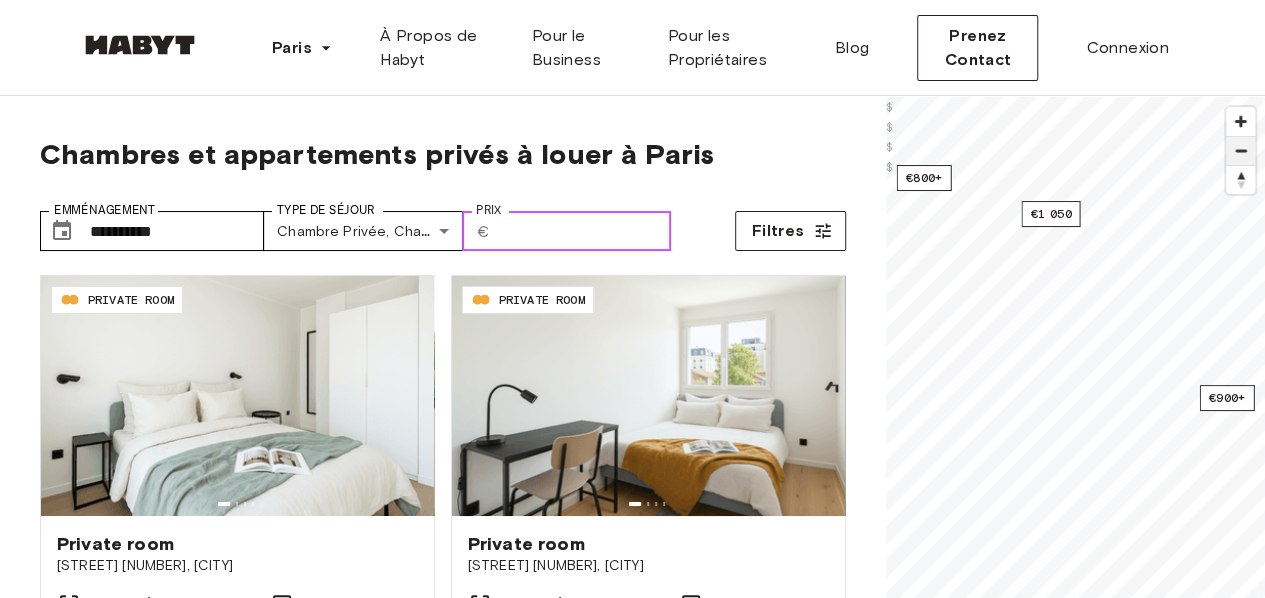 type 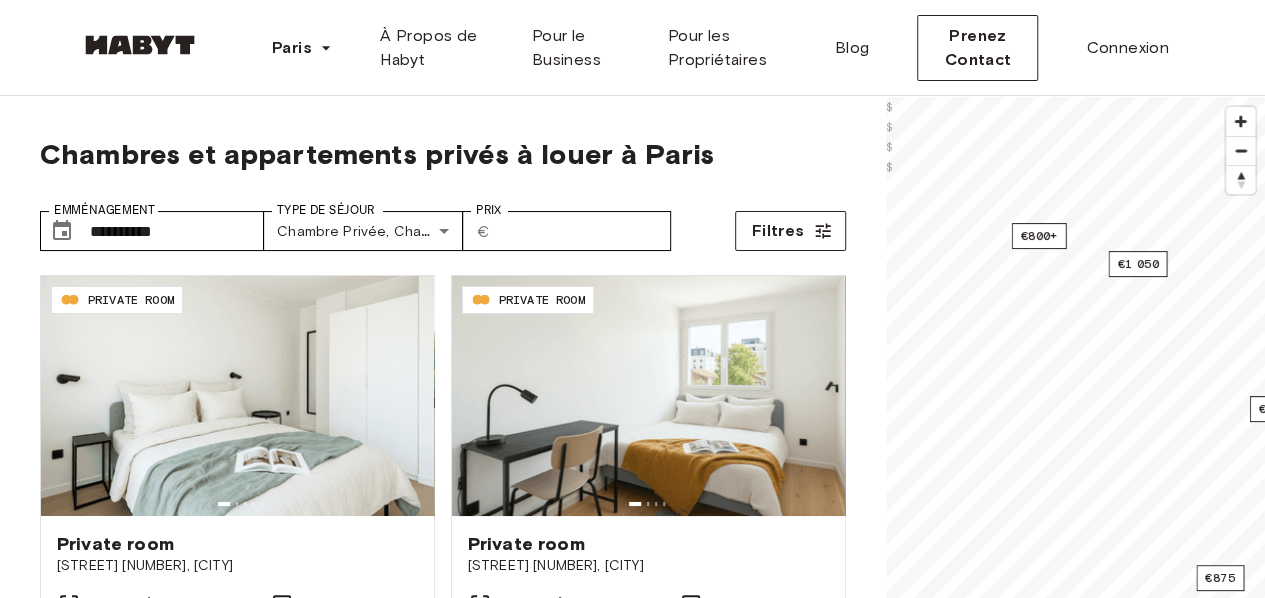 click on "**********" at bounding box center (632, 2426) 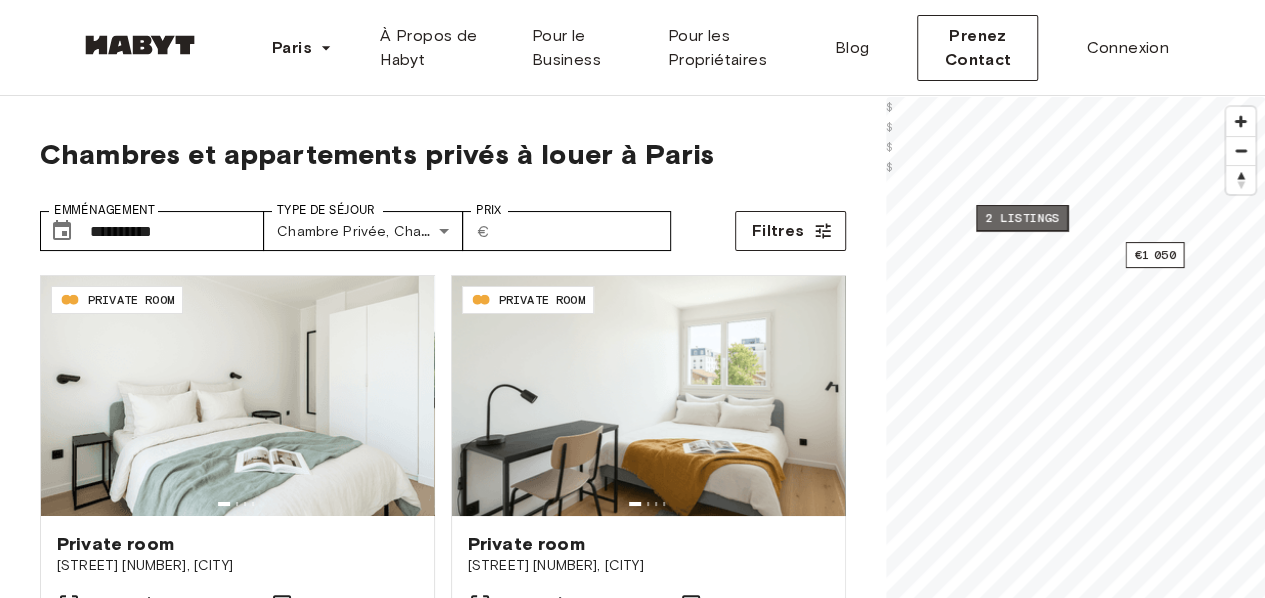 click on "2 listings" at bounding box center (1022, 218) 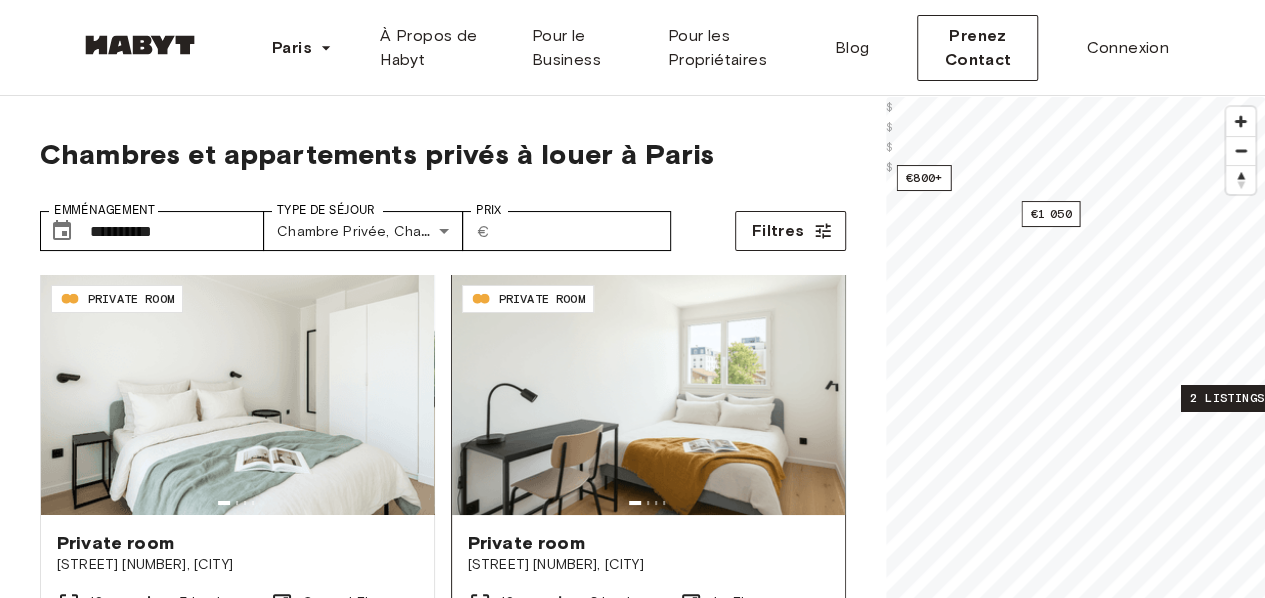 scroll, scrollTop: 0, scrollLeft: 0, axis: both 